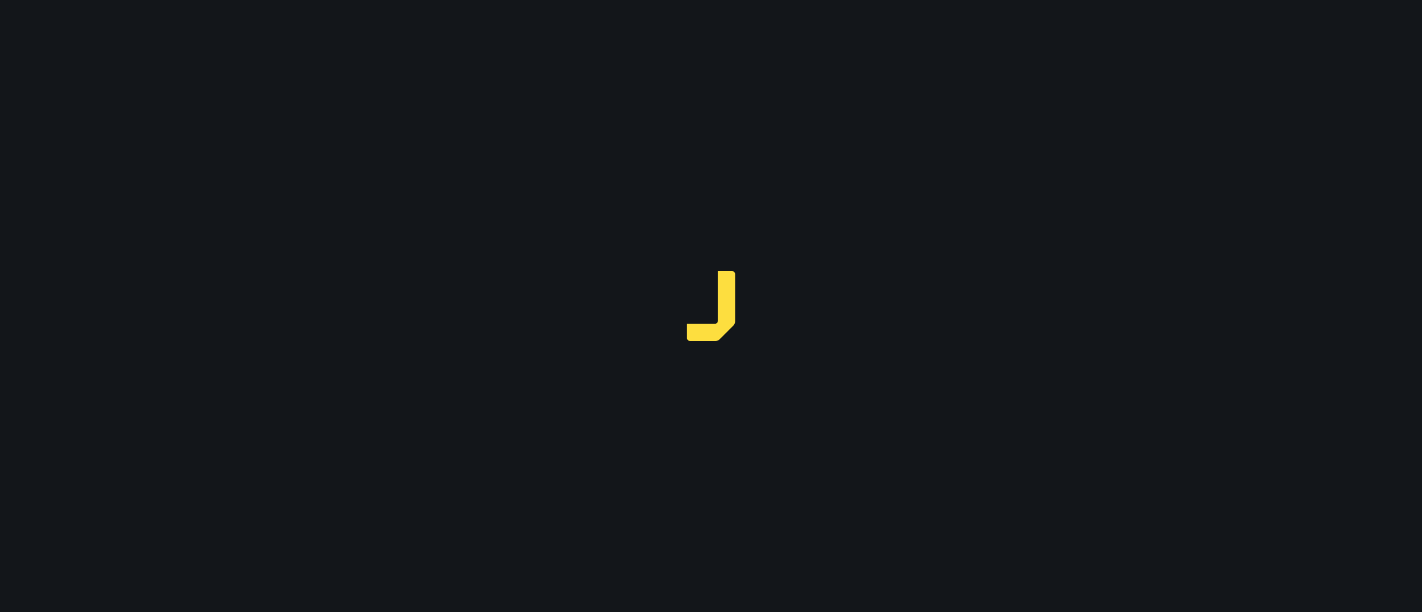 scroll, scrollTop: 0, scrollLeft: 0, axis: both 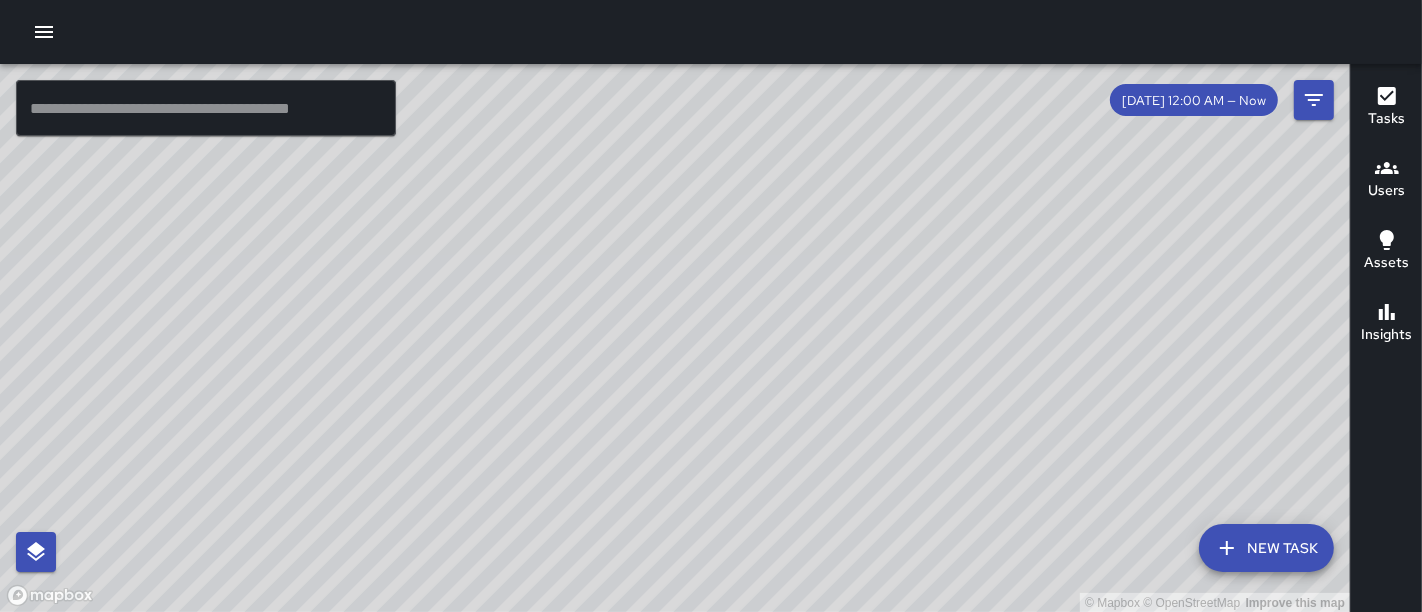 drag, startPoint x: 571, startPoint y: 331, endPoint x: 730, endPoint y: 104, distance: 277.14618 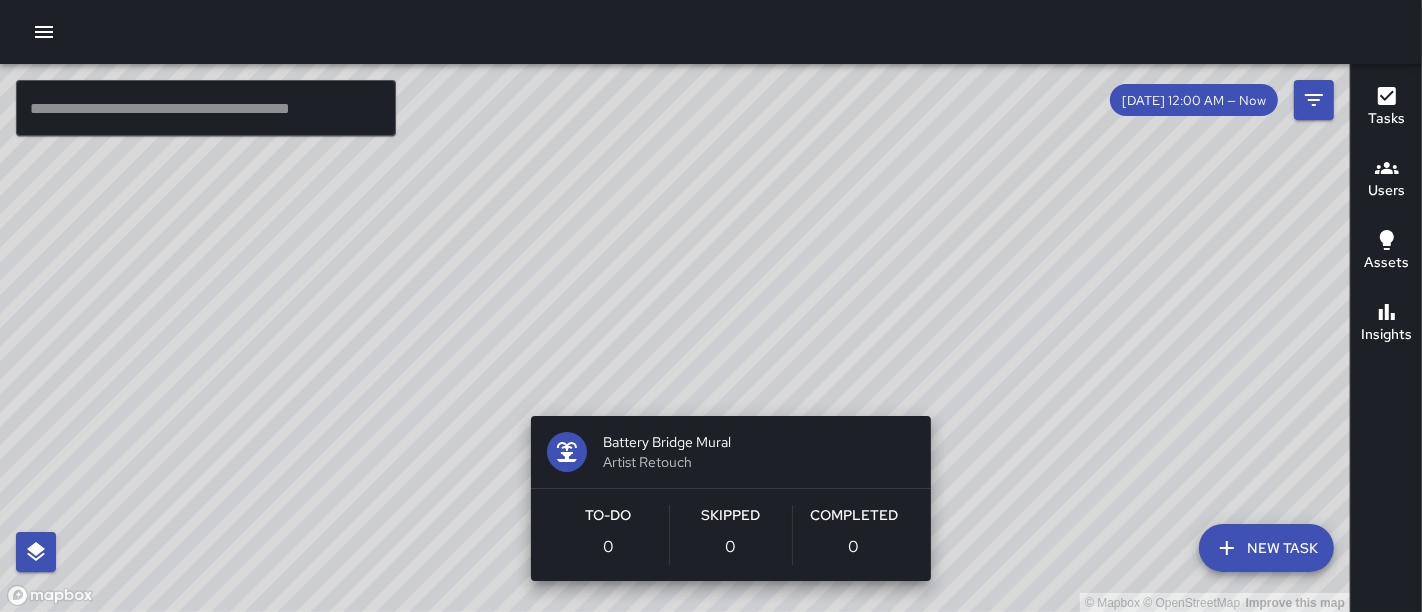 drag, startPoint x: 597, startPoint y: 458, endPoint x: 713, endPoint y: 392, distance: 133.46161 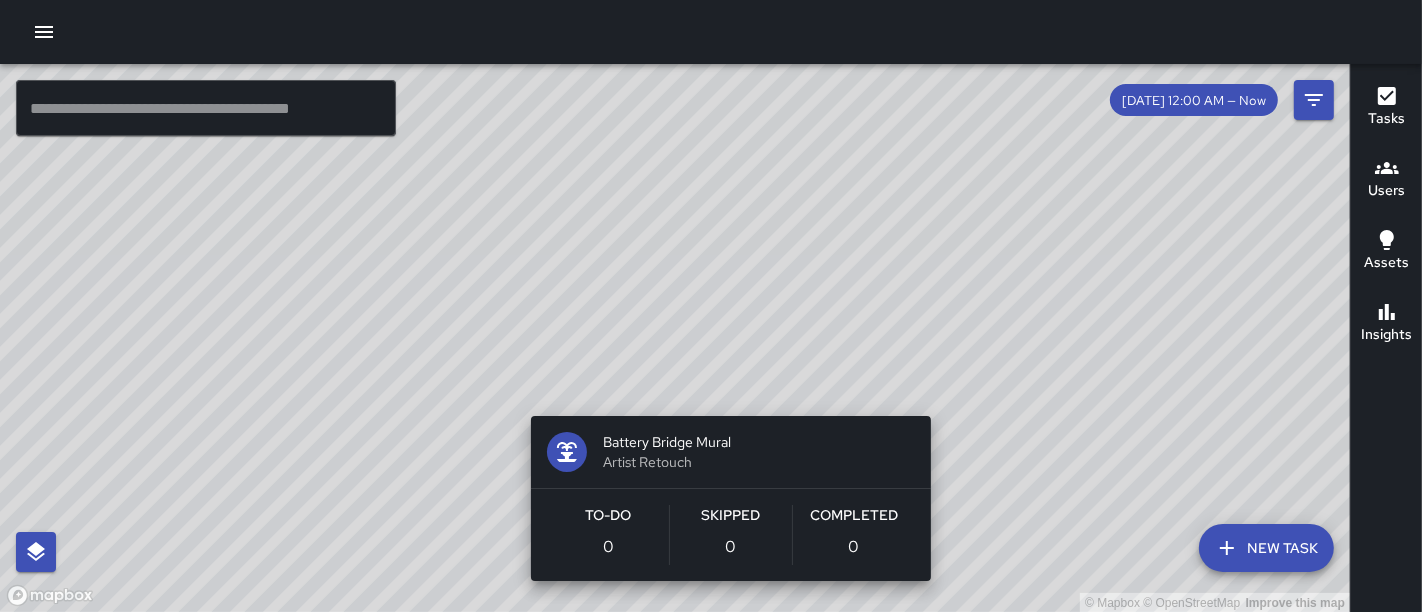 click on "© Mapbox   © OpenStreetMap   Improve this map Battery Bridge Mural Artist Retouch To-Do 0 Skipped 0 Completed 0" at bounding box center [675, 338] 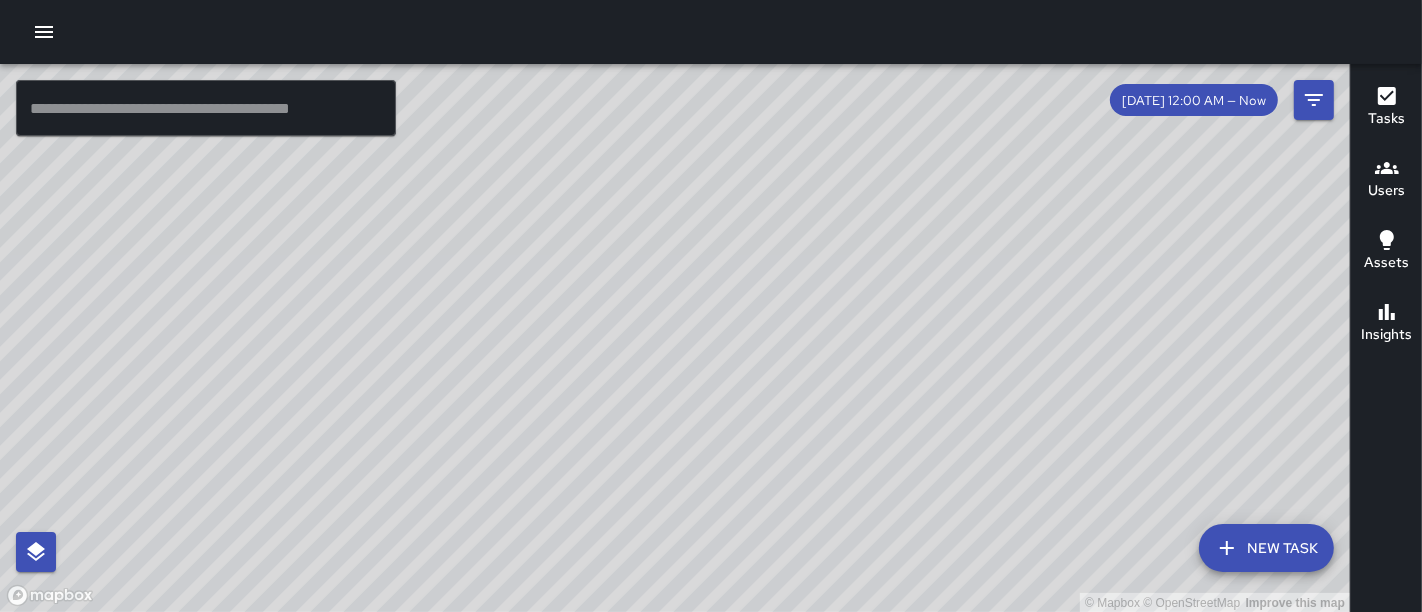 drag, startPoint x: 406, startPoint y: 495, endPoint x: 440, endPoint y: 386, distance: 114.17968 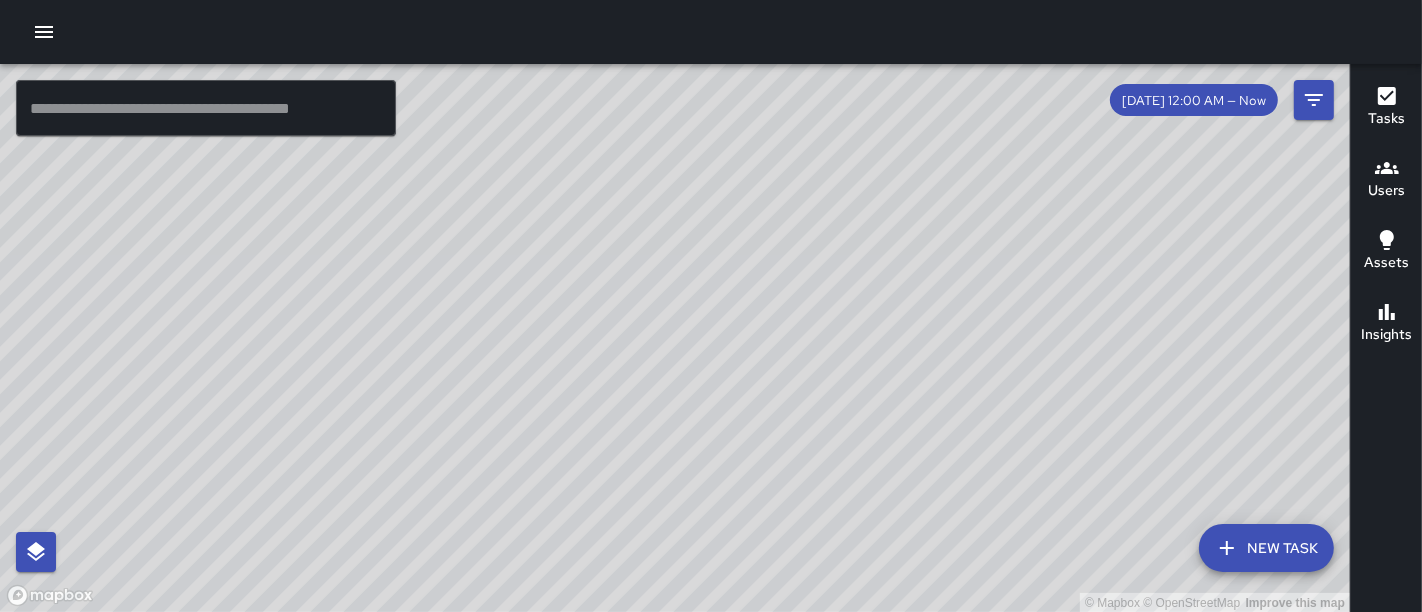 drag, startPoint x: 787, startPoint y: 155, endPoint x: 817, endPoint y: 301, distance: 149.05032 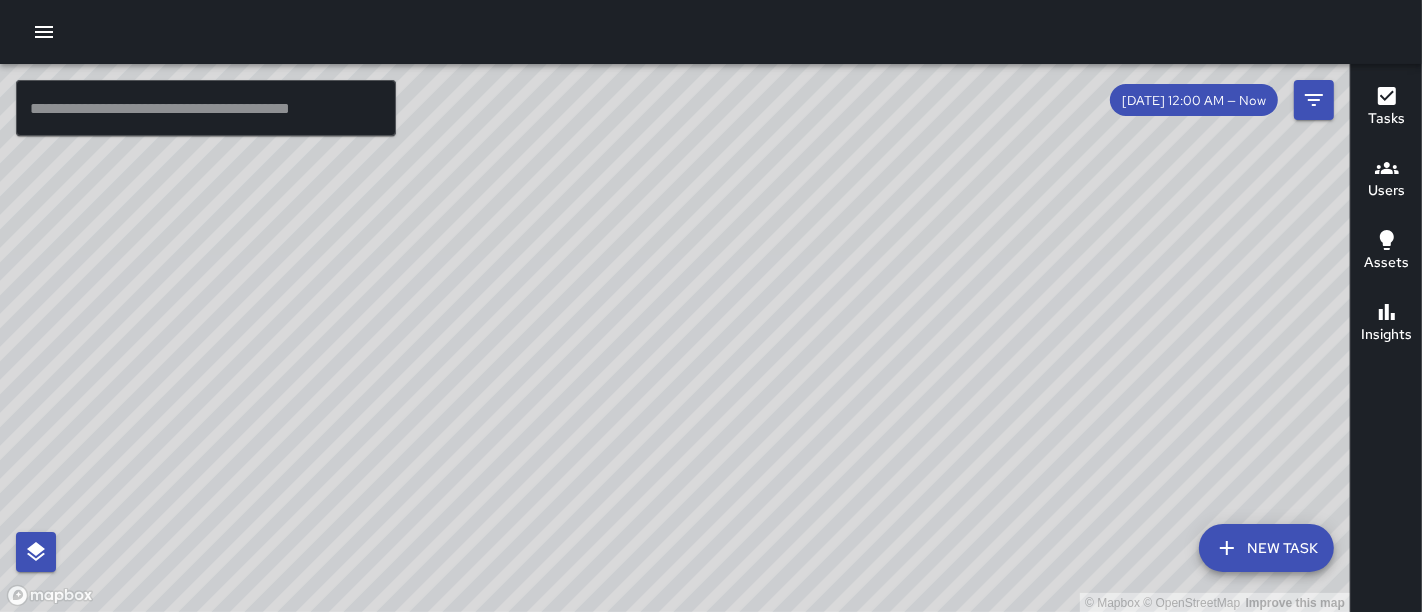 click on "© Mapbox   © OpenStreetMap   Improve this map" at bounding box center (675, 338) 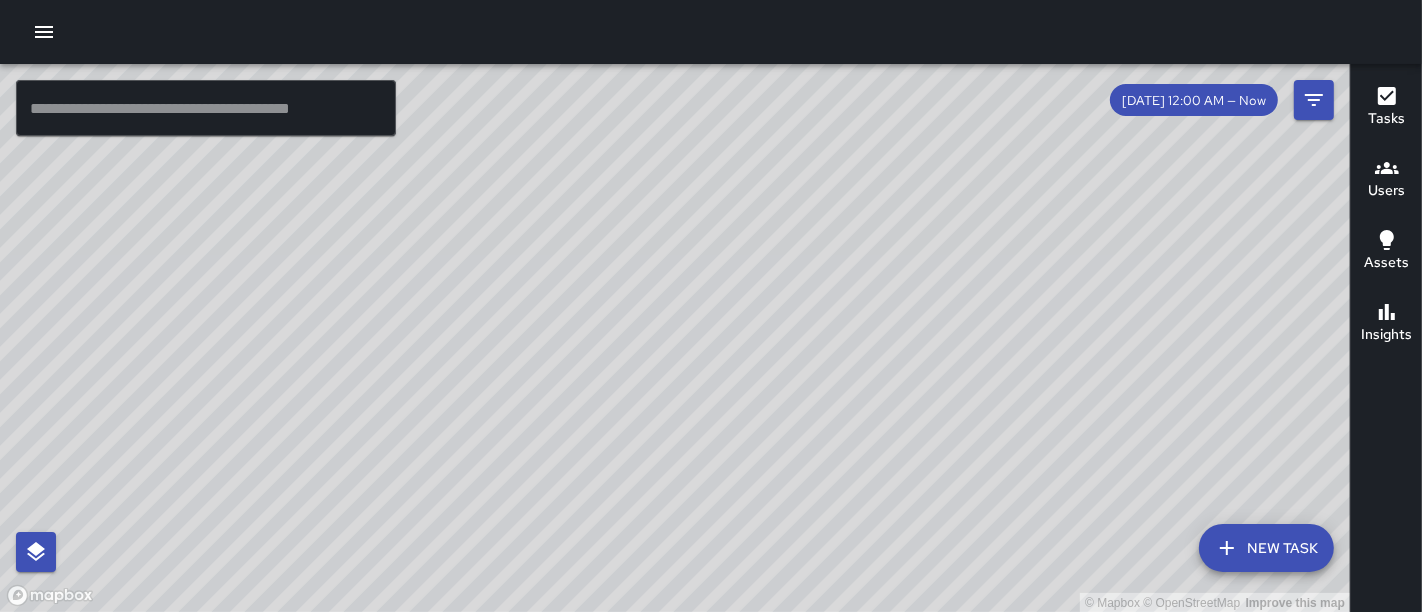 drag, startPoint x: 354, startPoint y: 342, endPoint x: 448, endPoint y: 281, distance: 112.05802 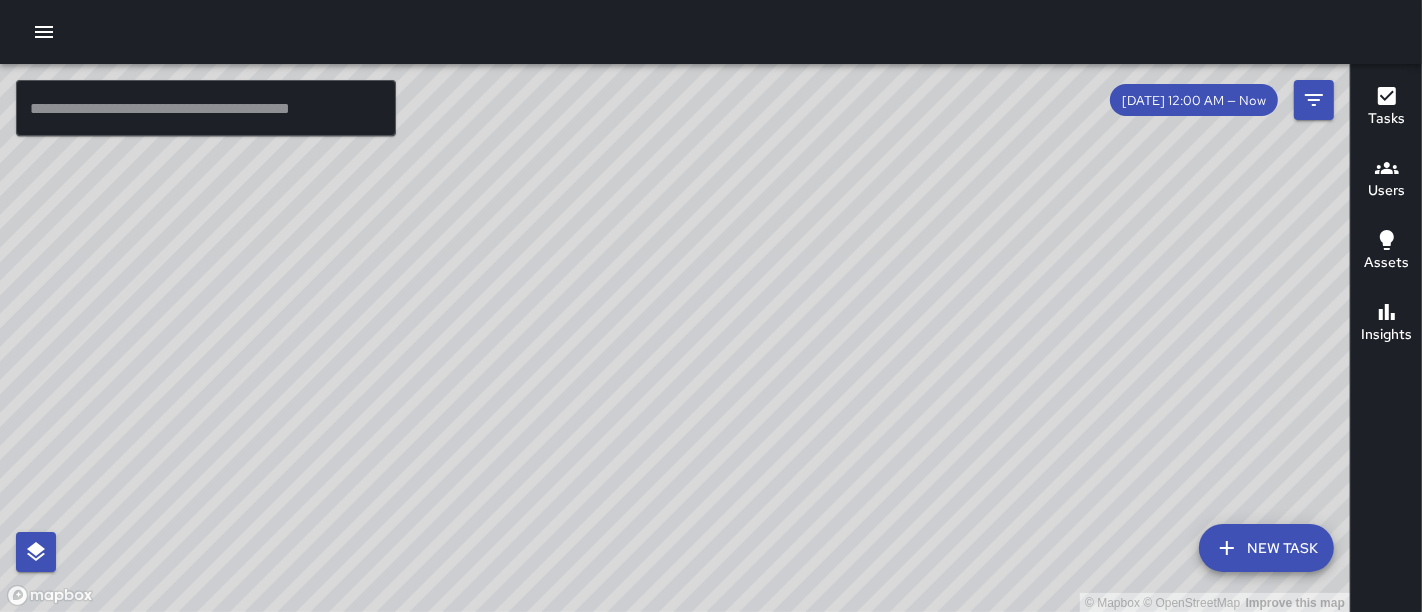 click on "© Mapbox   © OpenStreetMap   Improve this map" at bounding box center [675, 338] 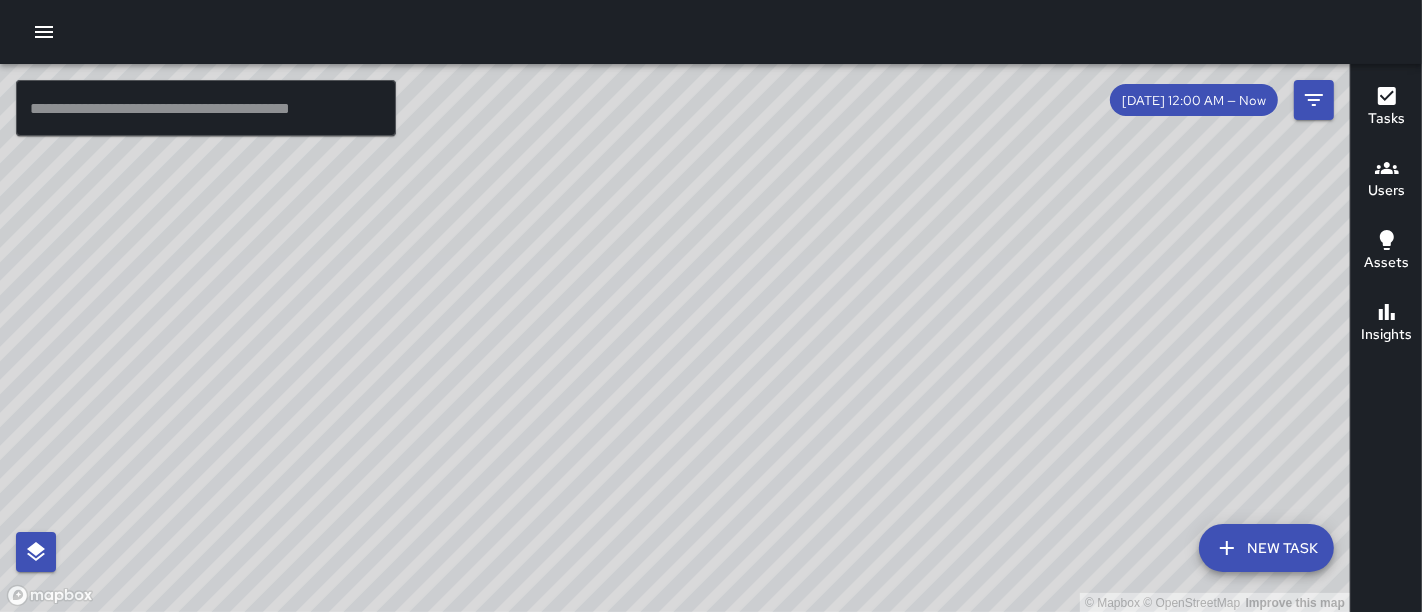 drag, startPoint x: 676, startPoint y: 321, endPoint x: 582, endPoint y: 541, distance: 239.24046 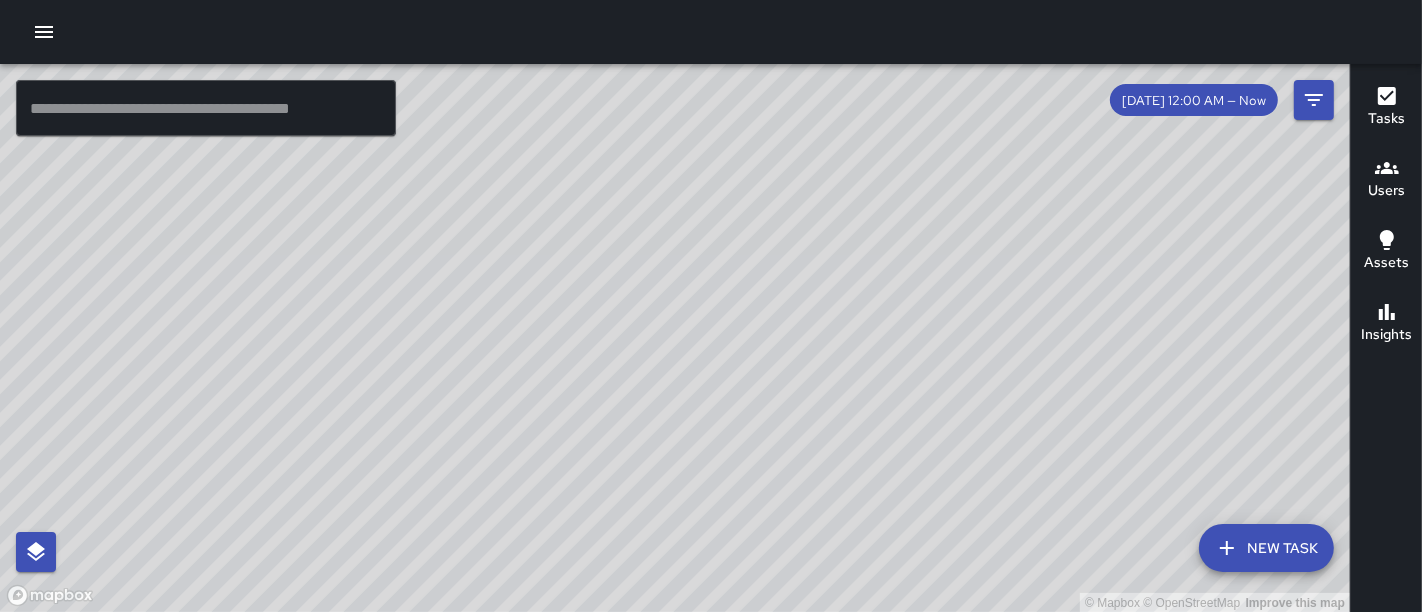 click on "© Mapbox   © OpenStreetMap   Improve this map" at bounding box center (675, 338) 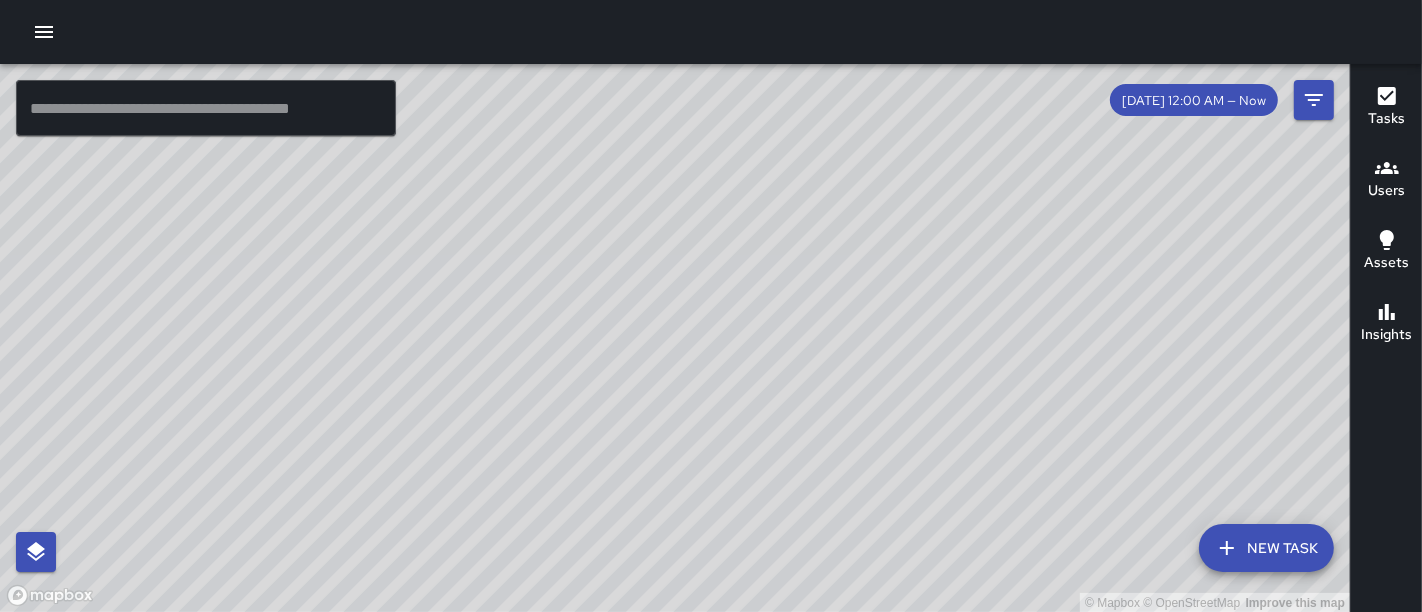 drag, startPoint x: 548, startPoint y: 272, endPoint x: 767, endPoint y: 274, distance: 219.00912 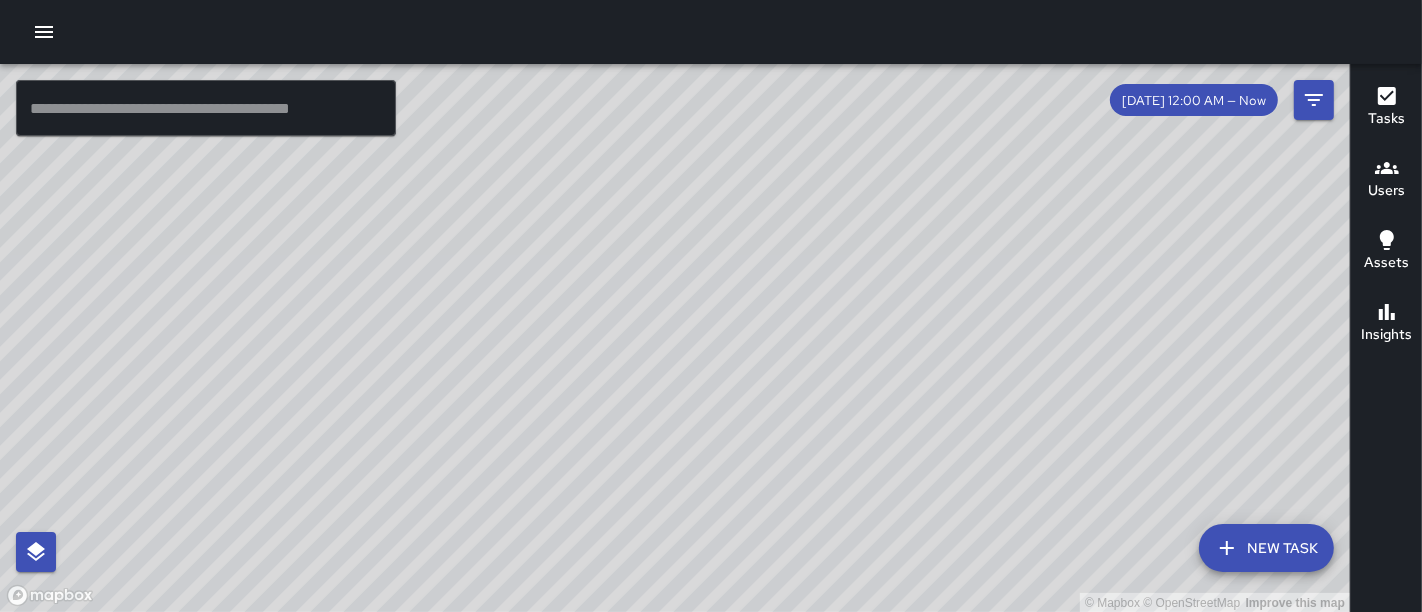 click on "© Mapbox   © OpenStreetMap   Improve this map" at bounding box center [675, 338] 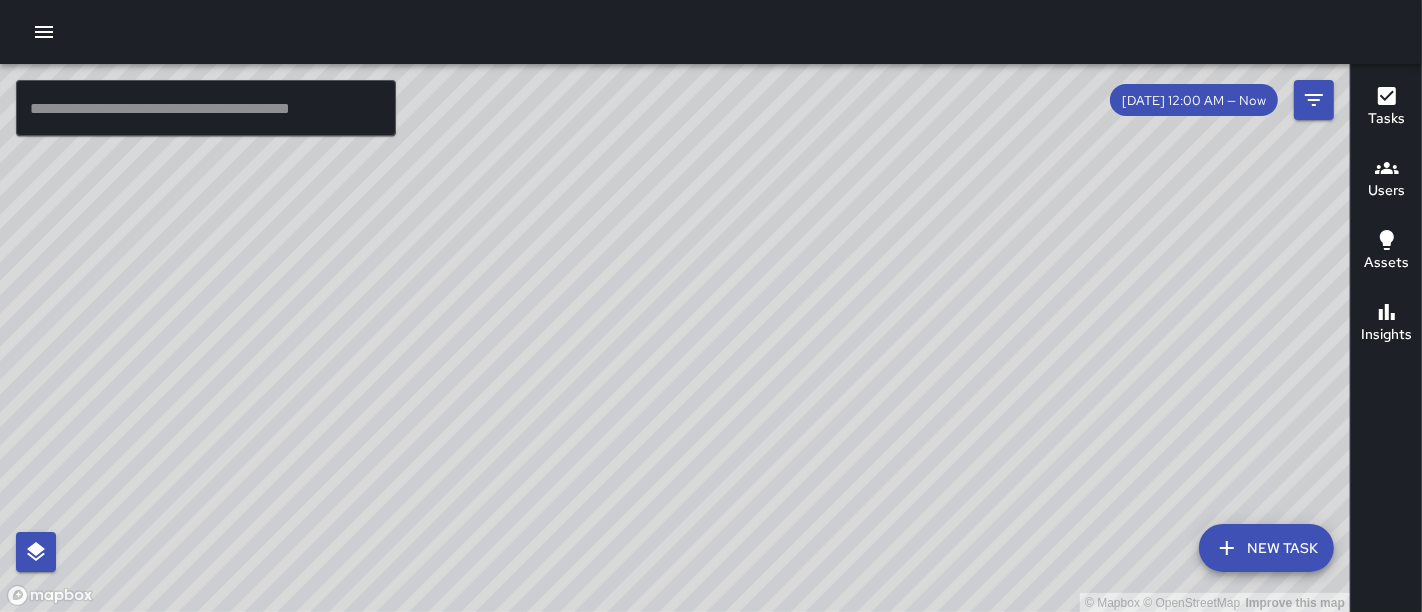 click on "© Mapbox   © OpenStreetMap   Improve this map" at bounding box center [675, 338] 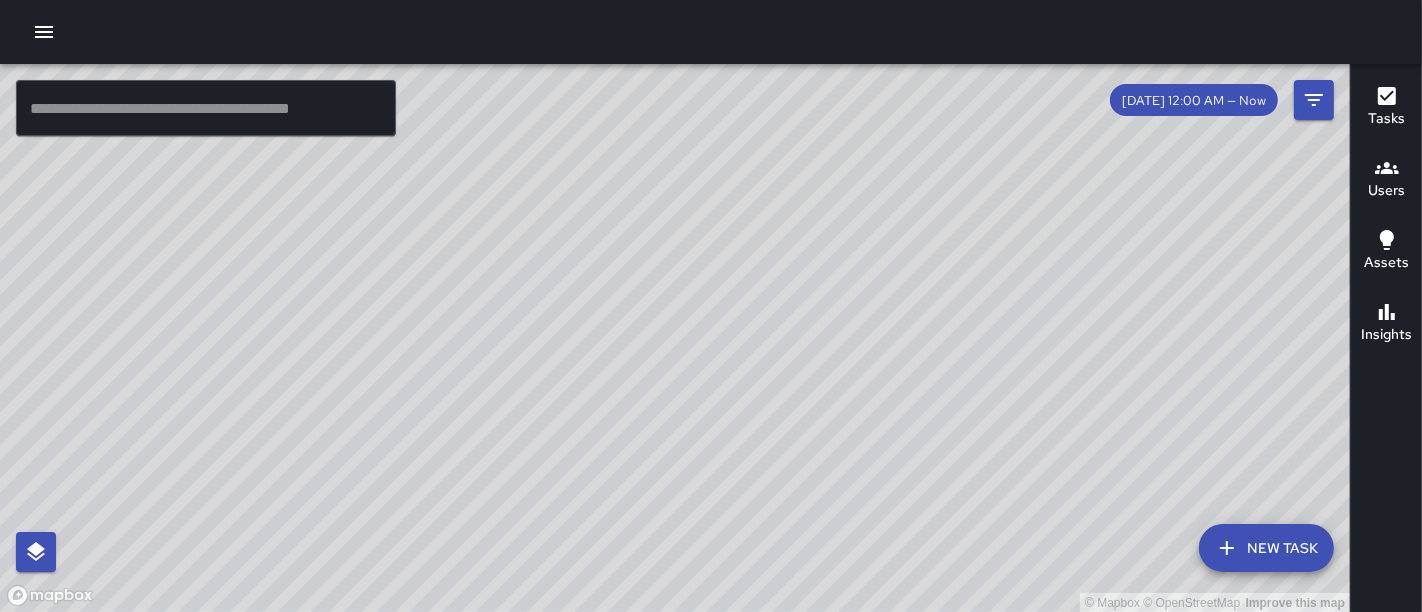 click on "© Mapbox   © OpenStreetMap   Improve this map" at bounding box center [675, 338] 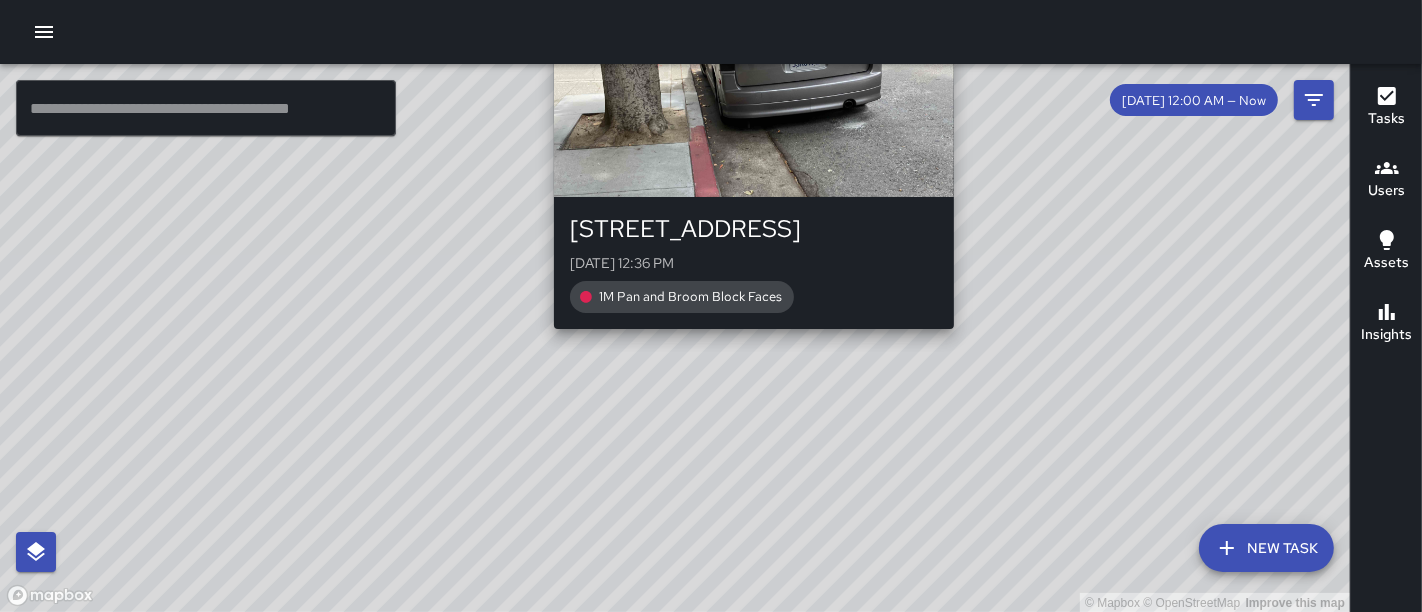 drag, startPoint x: 753, startPoint y: 315, endPoint x: 760, endPoint y: 307, distance: 10.630146 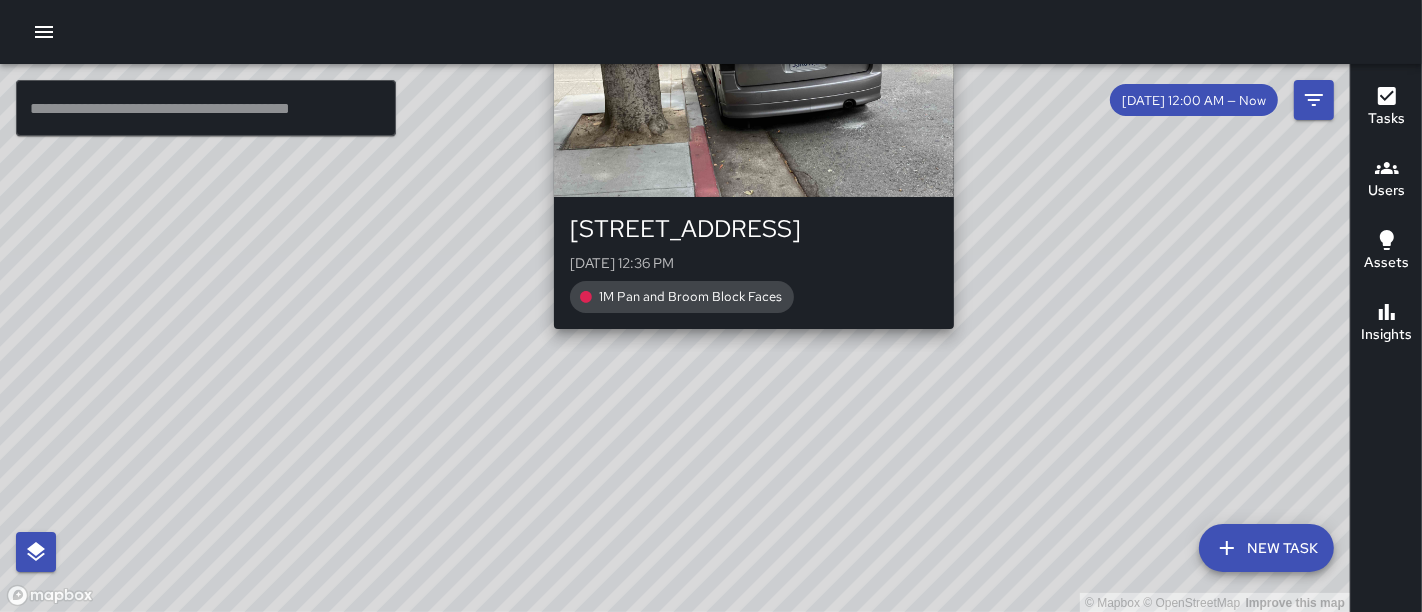 click on "© Mapbox   © OpenStreetMap   Improve this map MK [PERSON_NAME][GEOGRAPHIC_DATA][STREET_ADDRESS][DATE] 12:36 PM 1M Pan and Broom Block Faces" at bounding box center (675, 338) 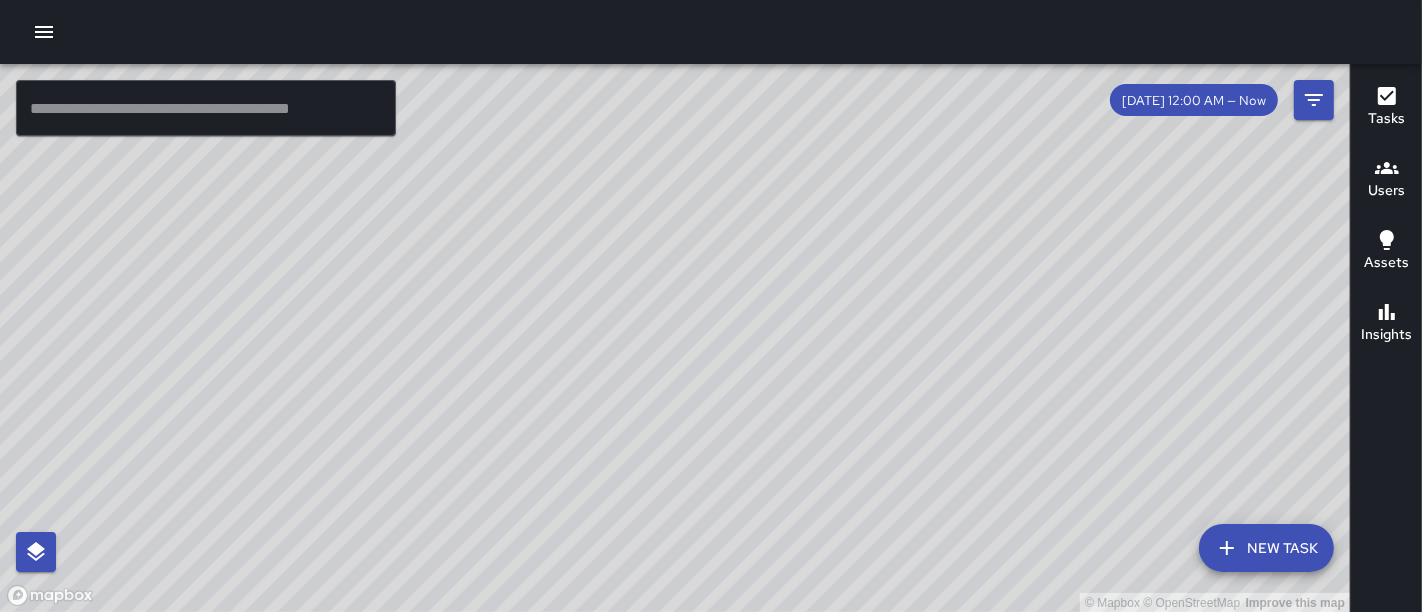 drag, startPoint x: 700, startPoint y: 473, endPoint x: 634, endPoint y: 353, distance: 136.95255 